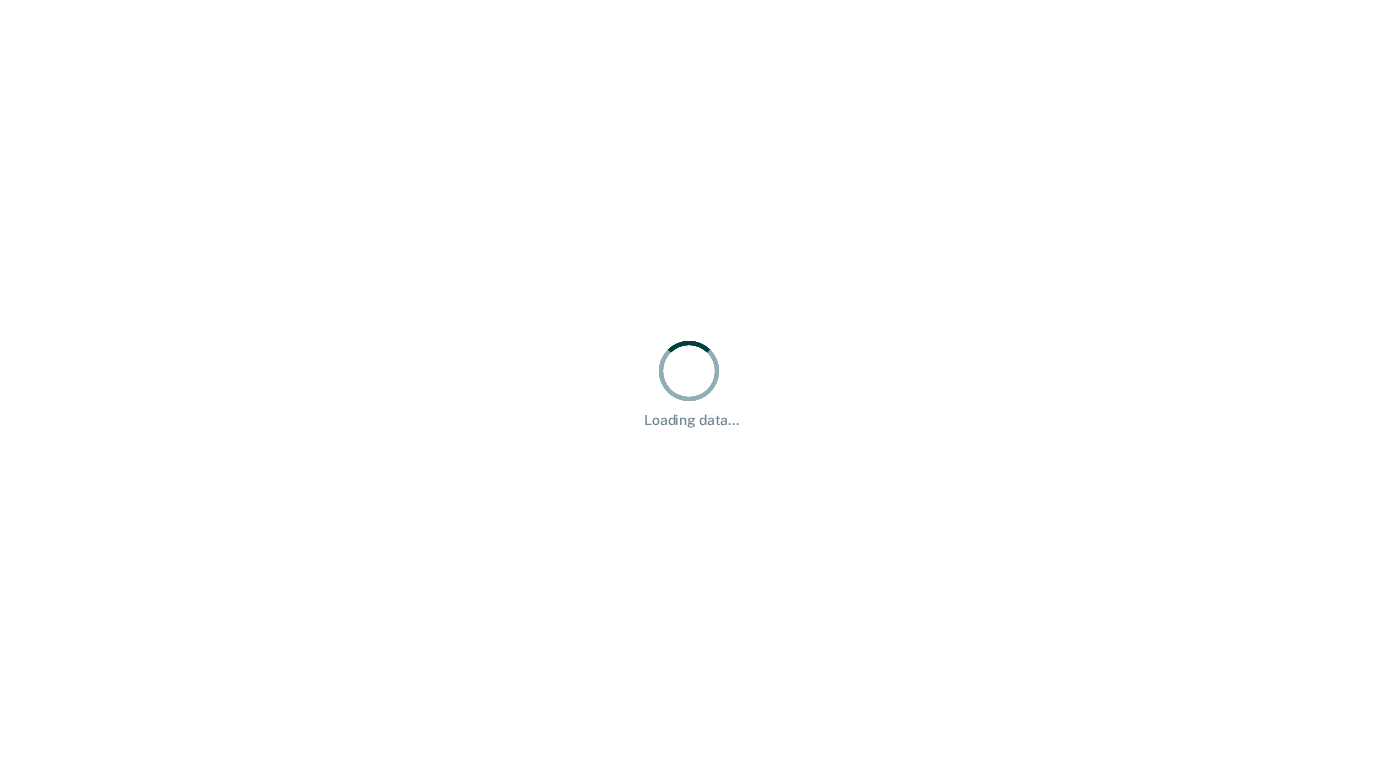 scroll, scrollTop: 0, scrollLeft: 0, axis: both 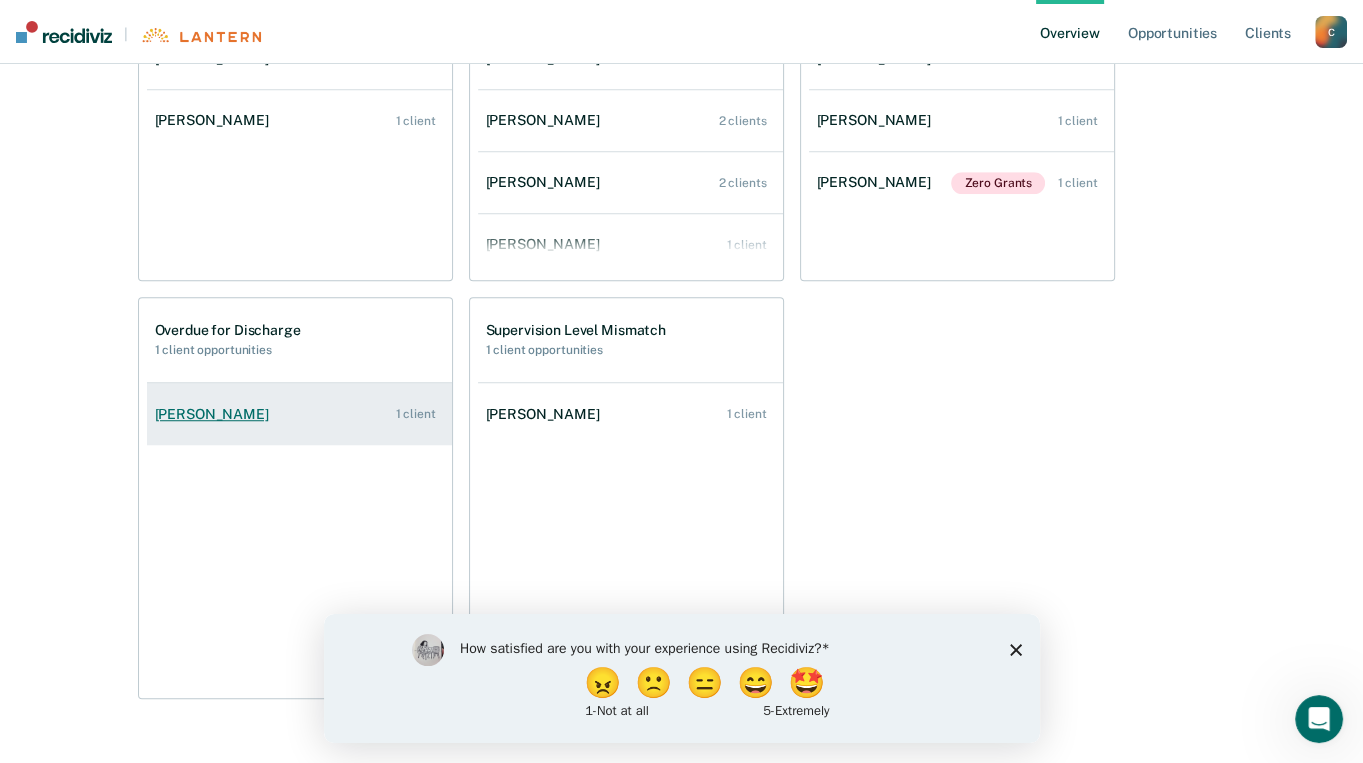 click on "[PERSON_NAME]" at bounding box center [216, 414] 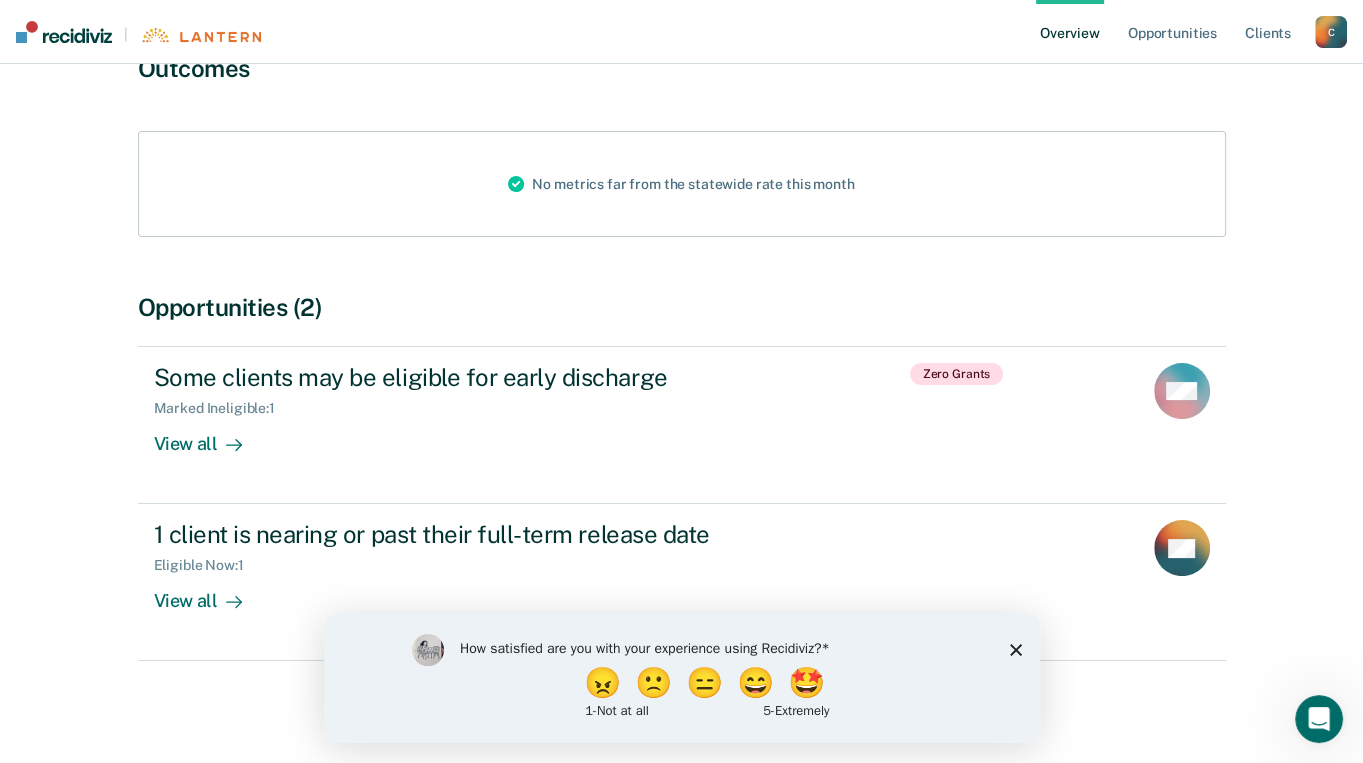 scroll, scrollTop: 197, scrollLeft: 0, axis: vertical 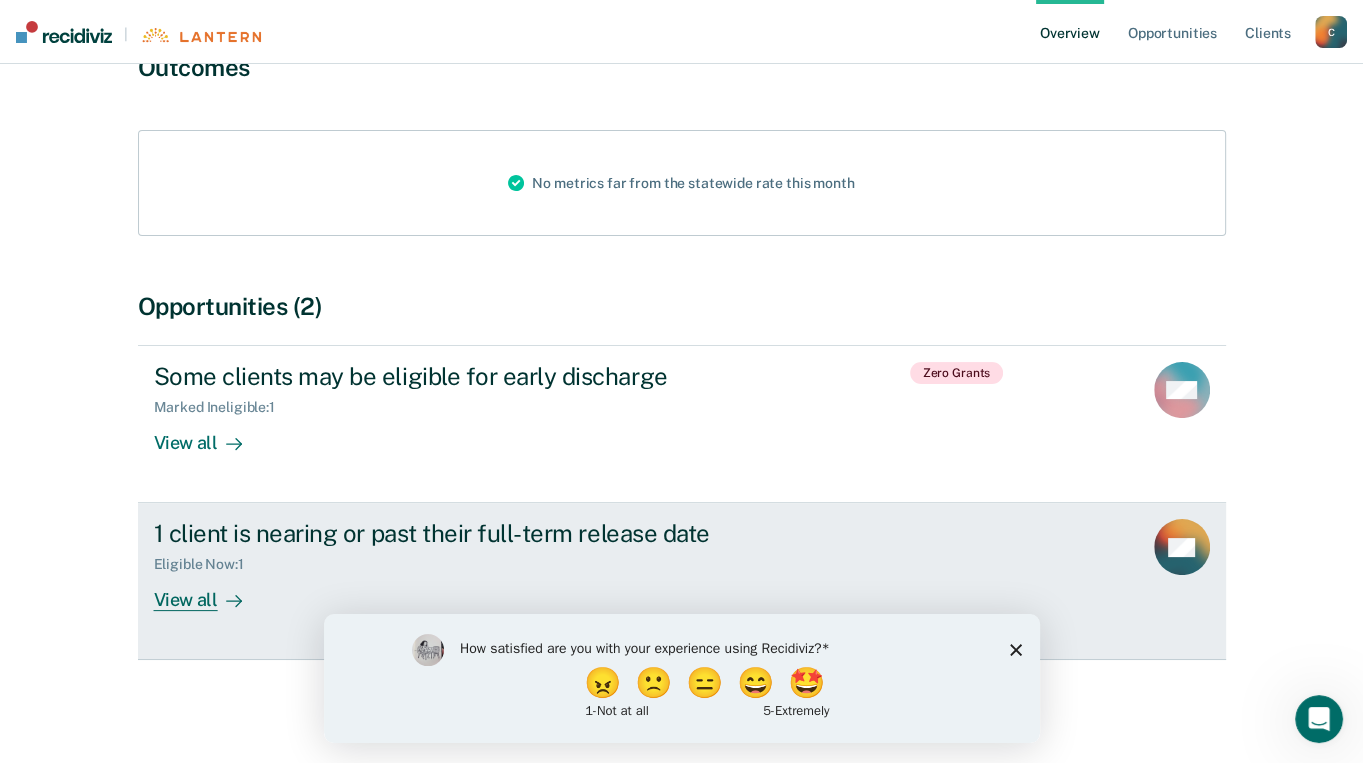 click on "View all" at bounding box center [210, 592] 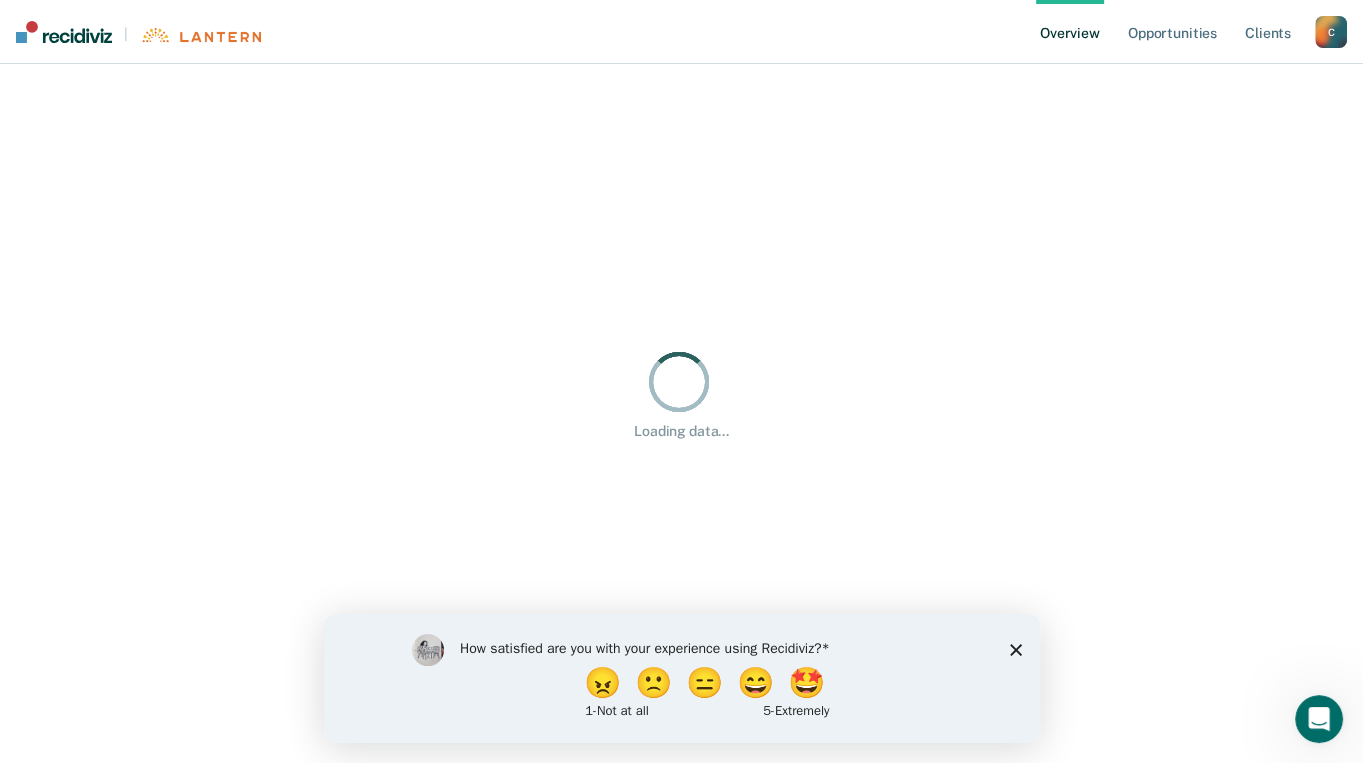 scroll, scrollTop: 0, scrollLeft: 0, axis: both 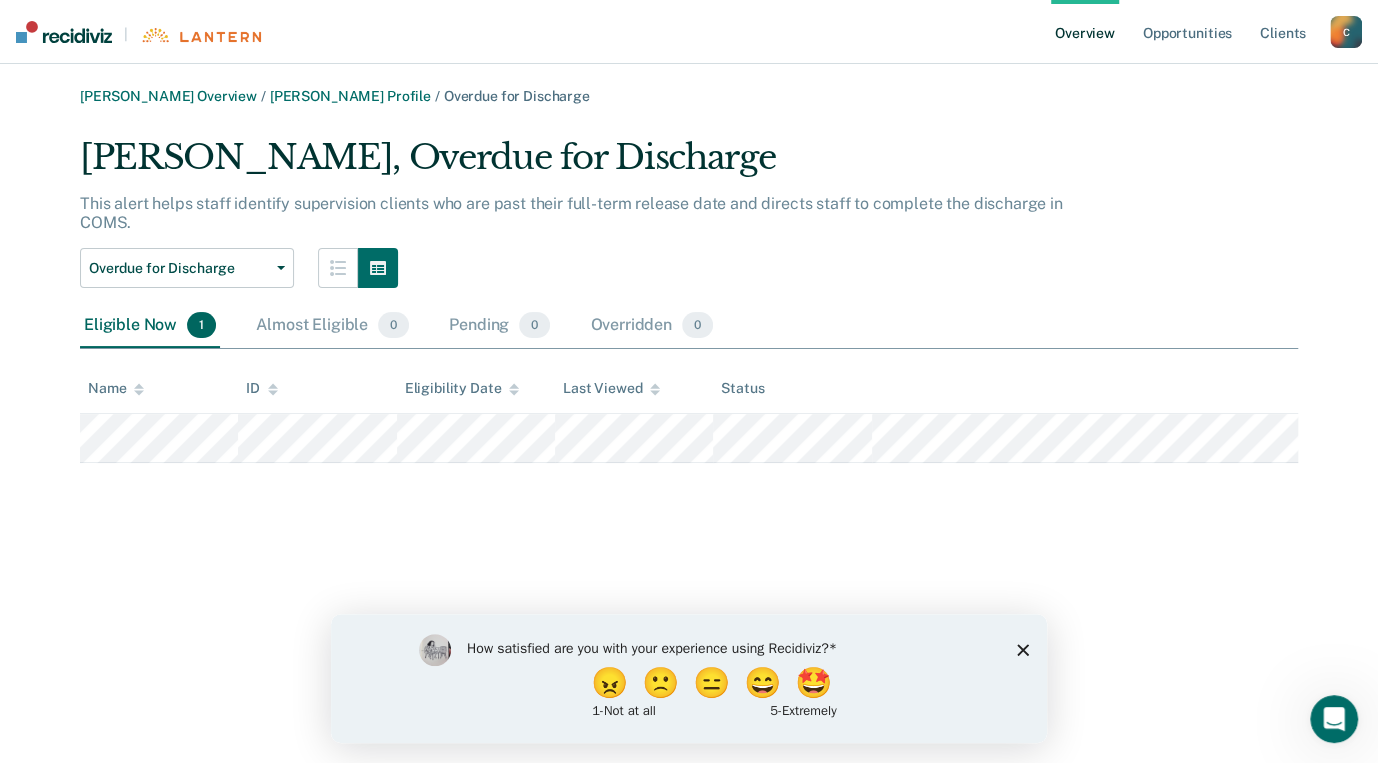click 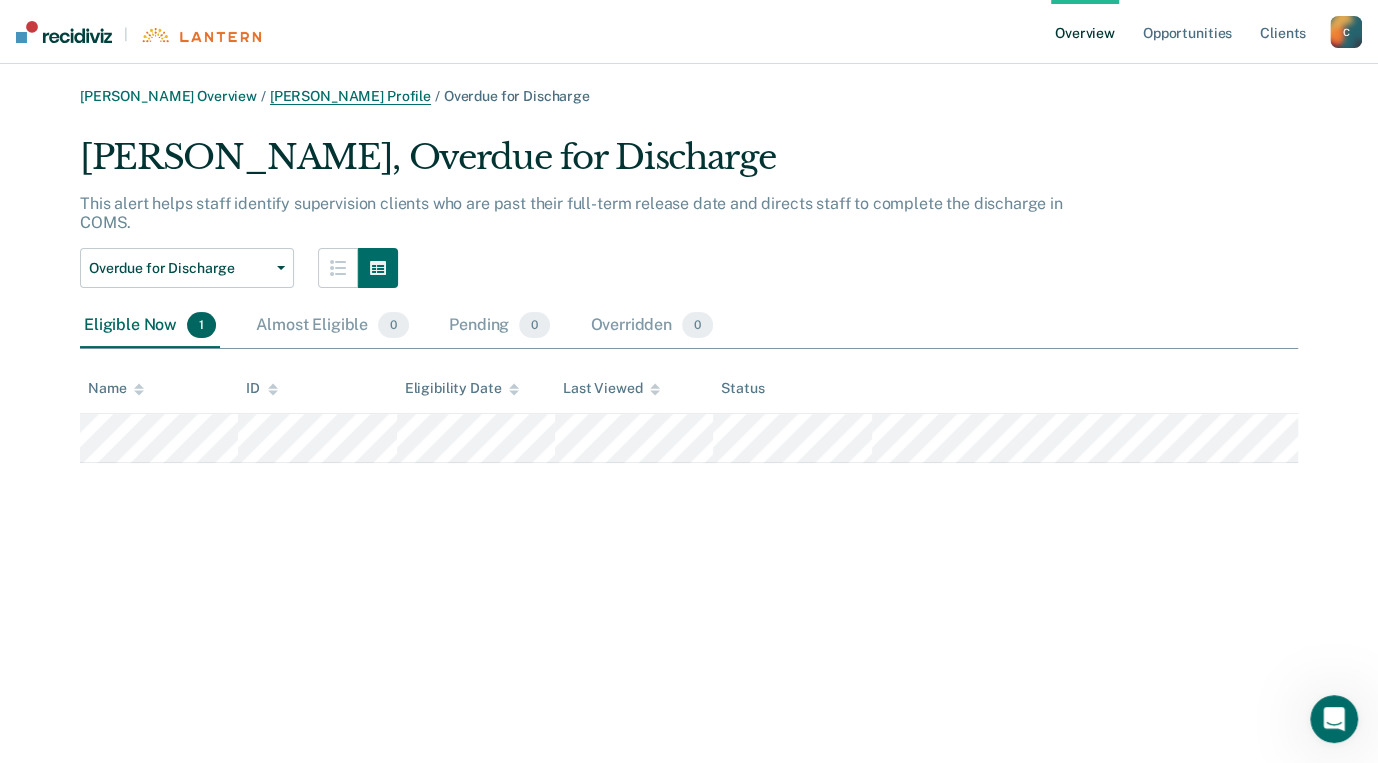 click on "[PERSON_NAME] Profile" at bounding box center [350, 96] 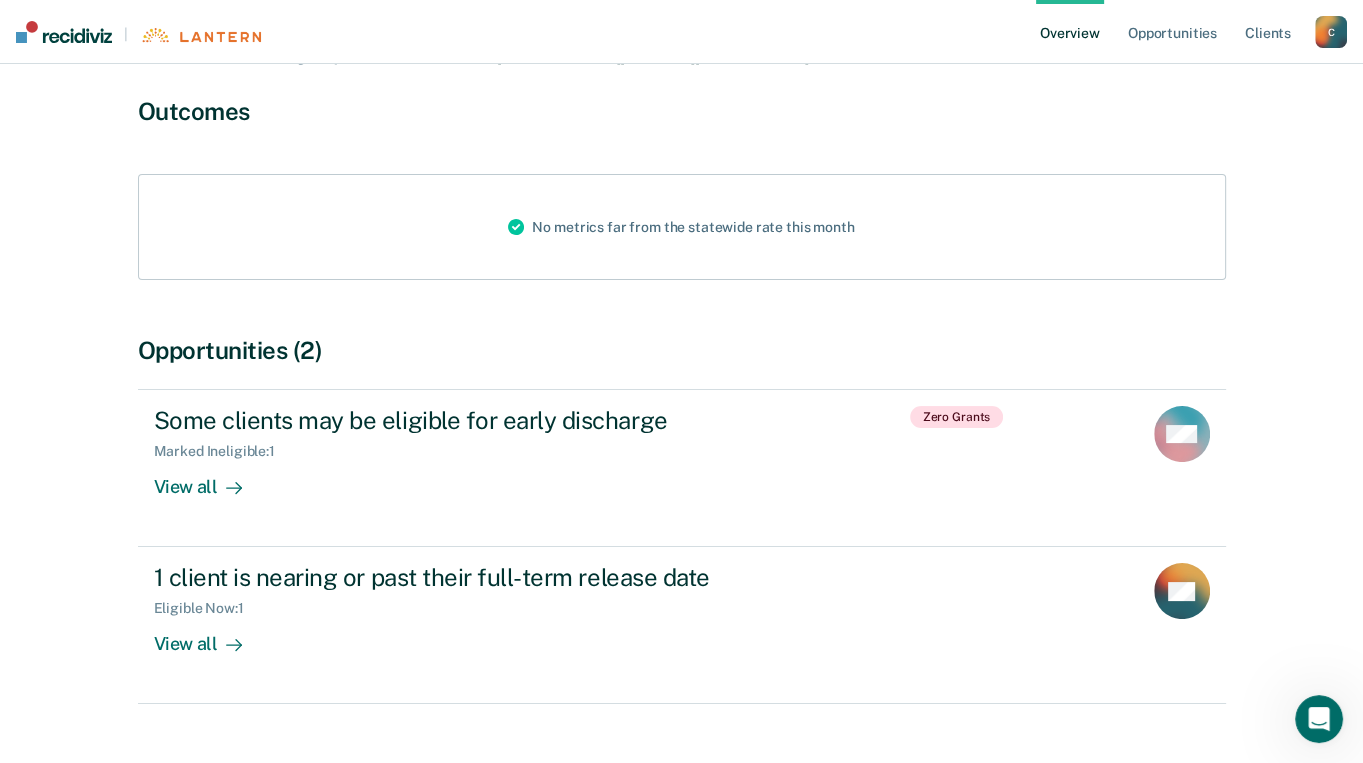 scroll, scrollTop: 197, scrollLeft: 0, axis: vertical 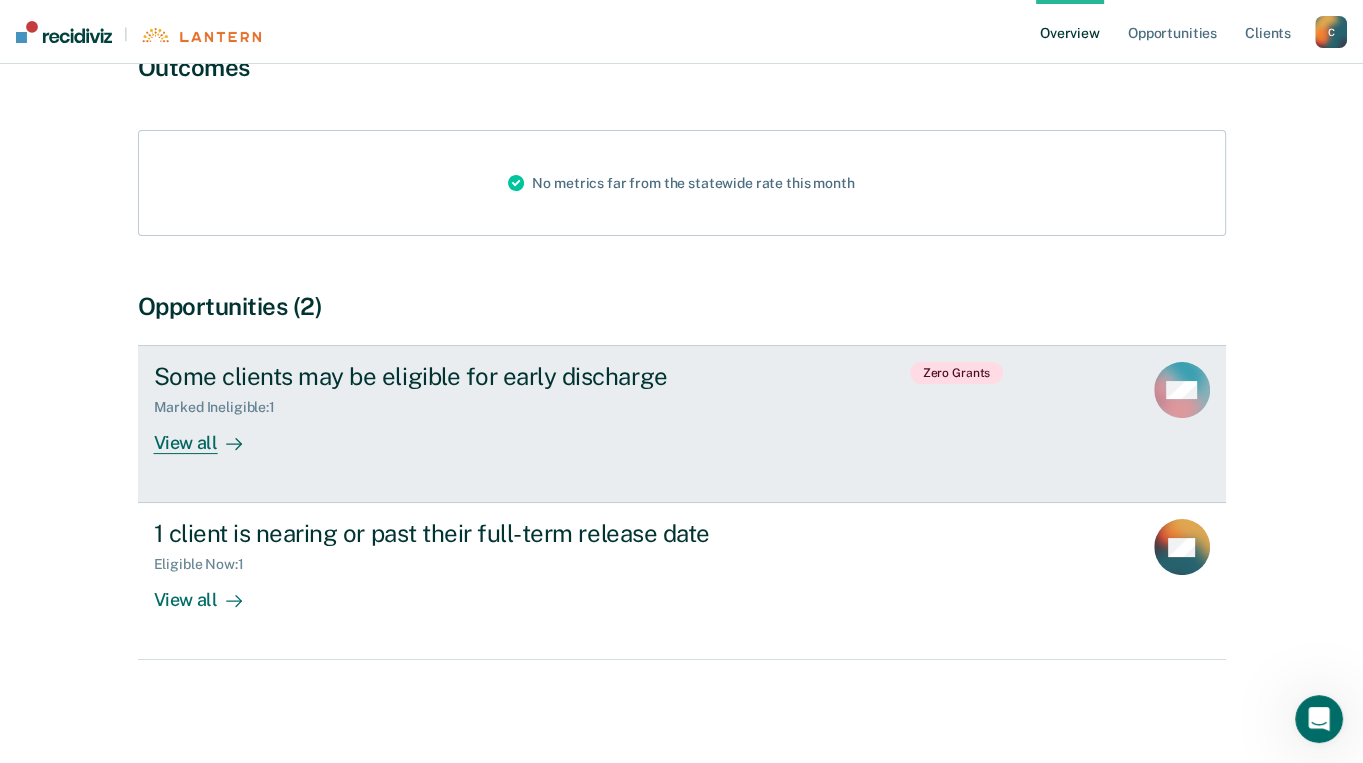 click on "View all" at bounding box center (210, 435) 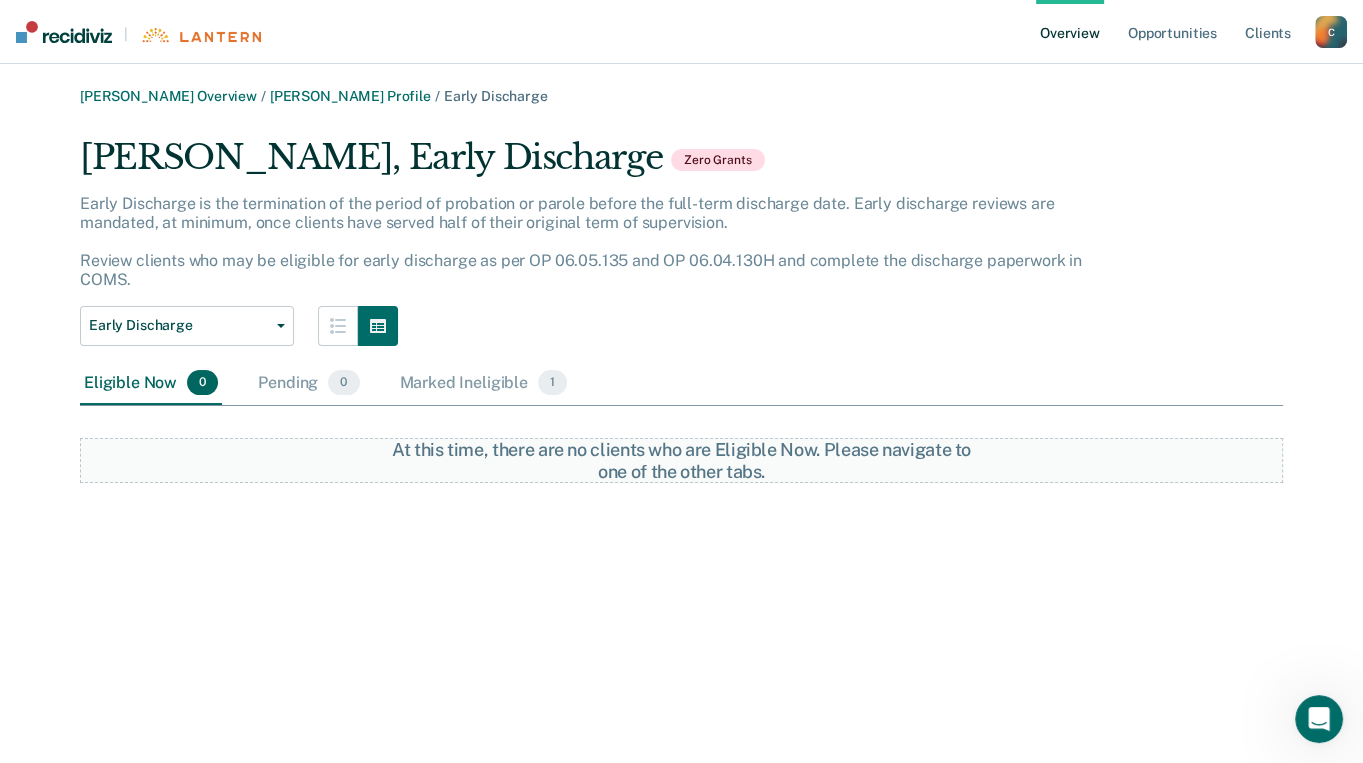 scroll, scrollTop: 0, scrollLeft: 0, axis: both 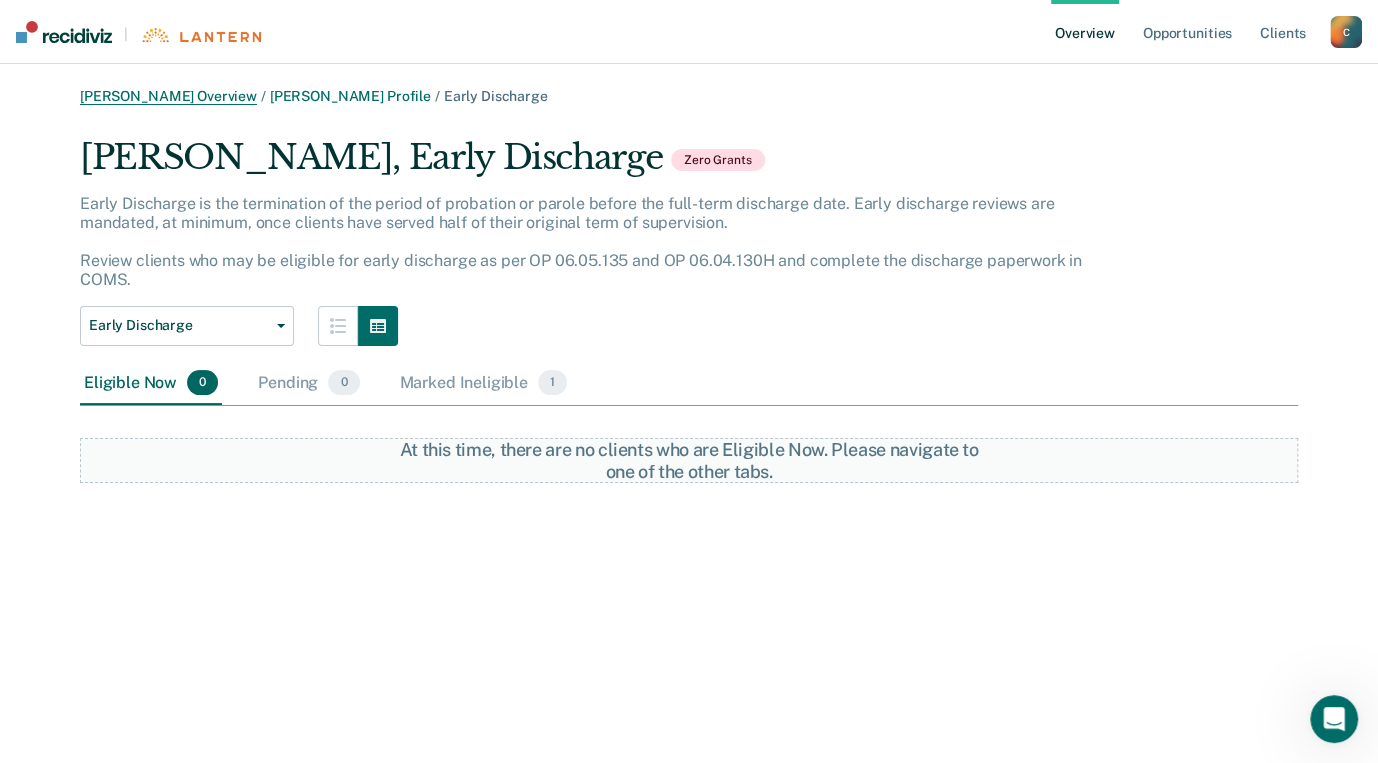 click on "[PERSON_NAME] Overview" at bounding box center (168, 96) 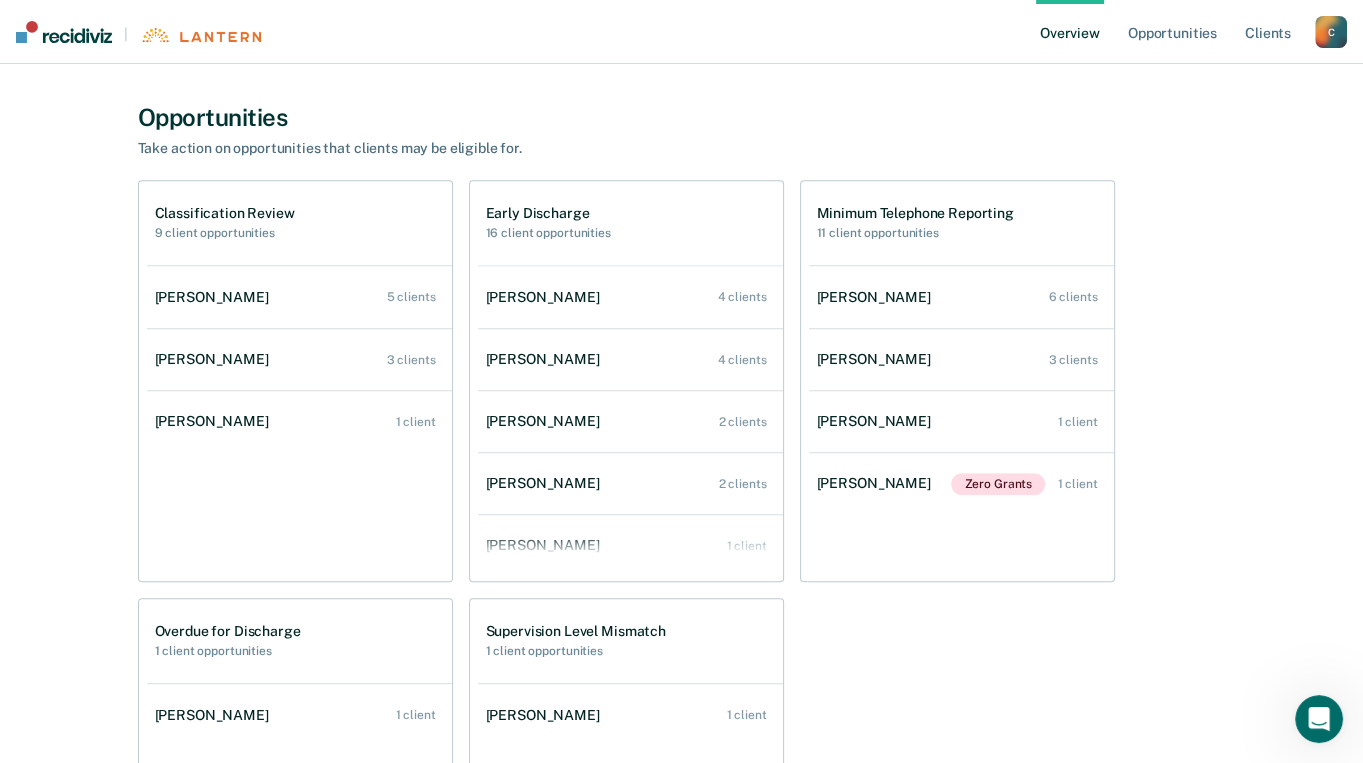 scroll, scrollTop: 1100, scrollLeft: 0, axis: vertical 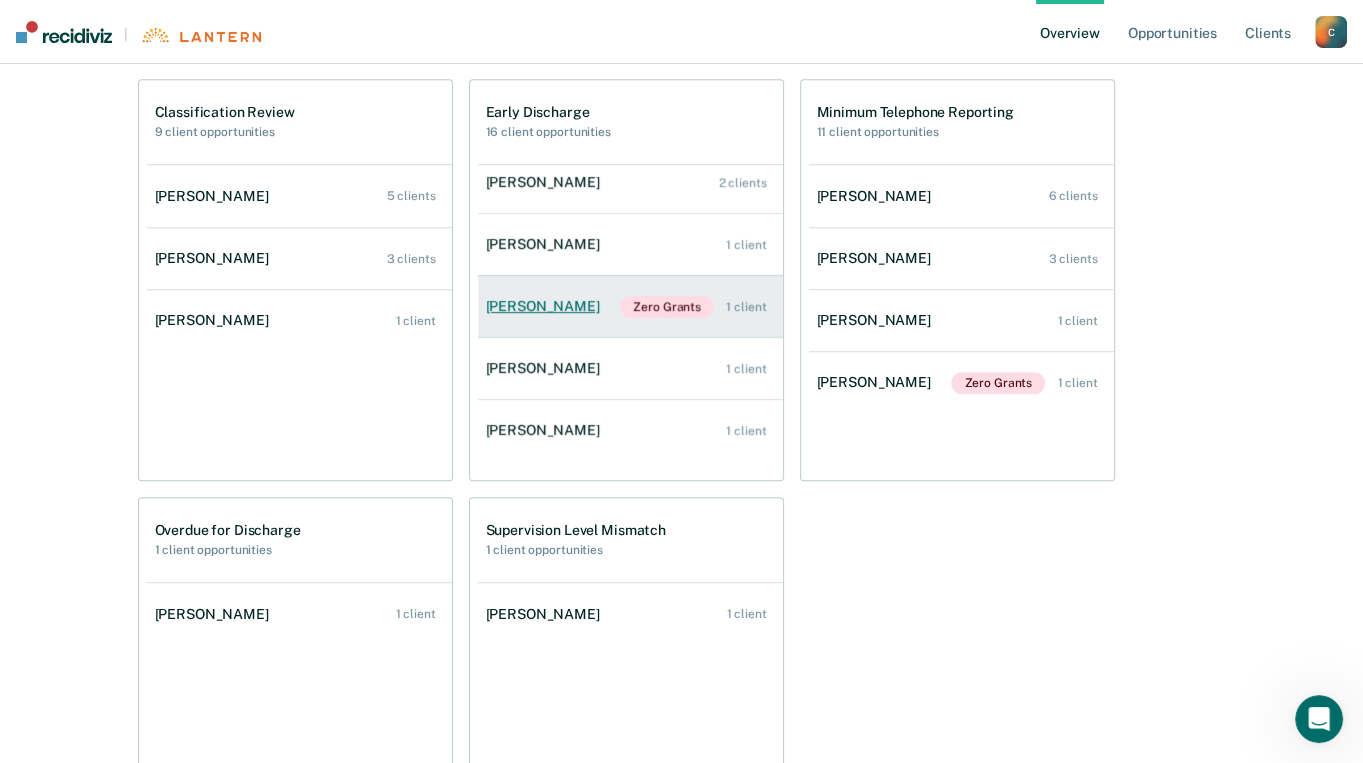 click on "[PERSON_NAME]" at bounding box center (547, 306) 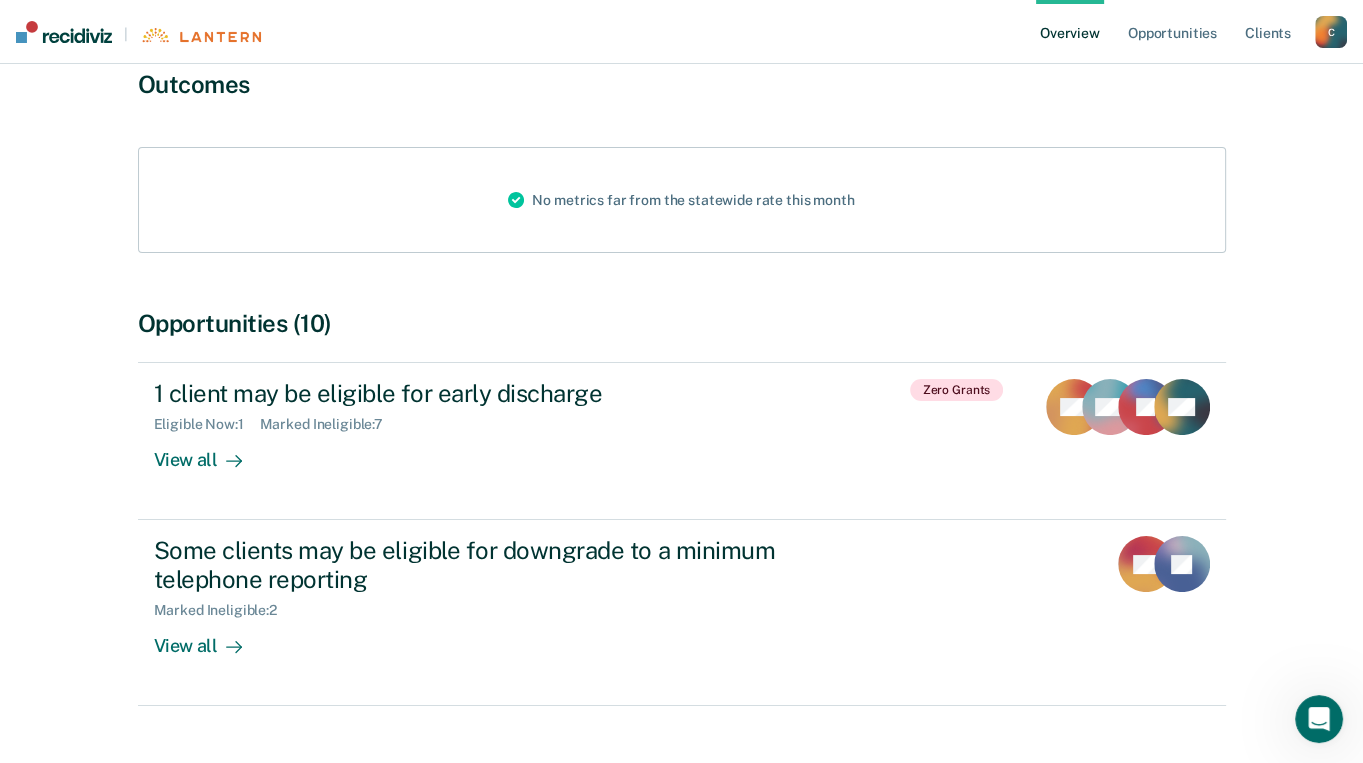 scroll, scrollTop: 200, scrollLeft: 0, axis: vertical 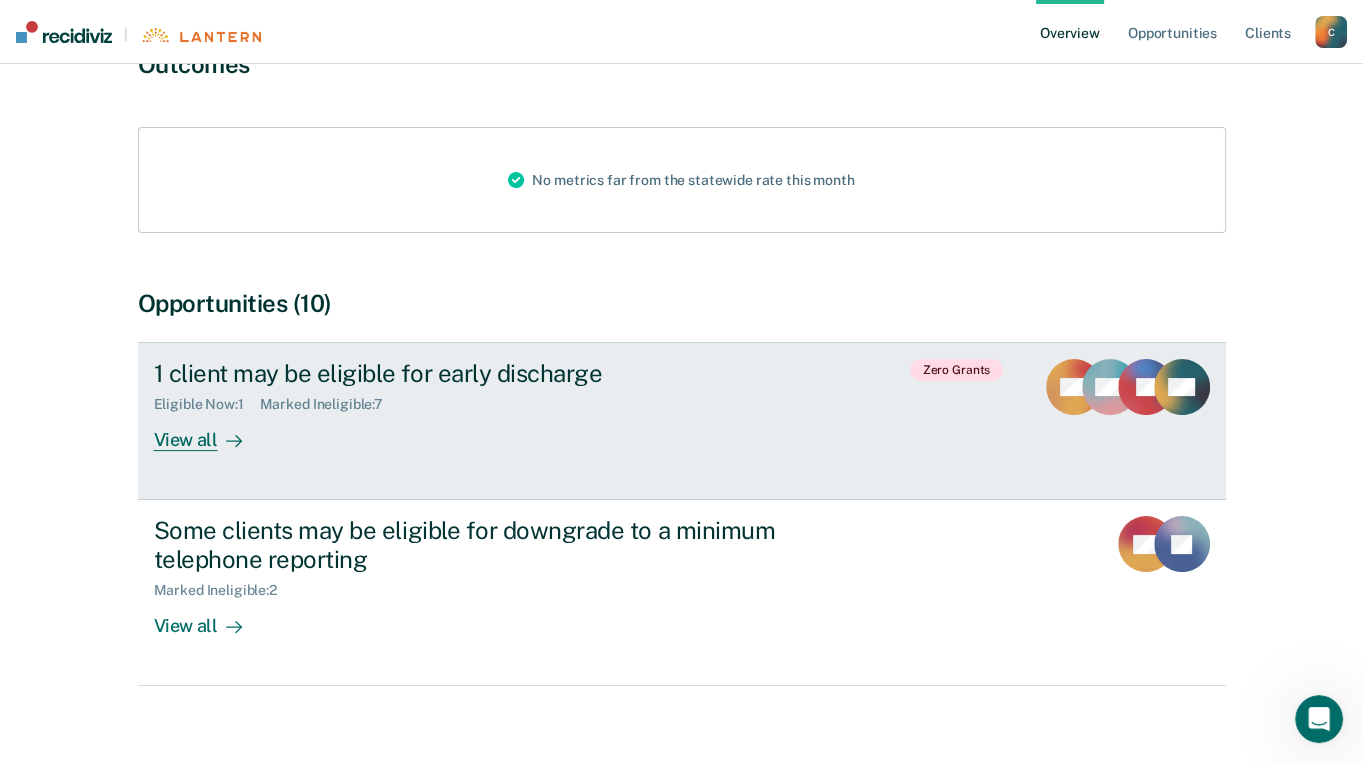click on "View all" at bounding box center [210, 432] 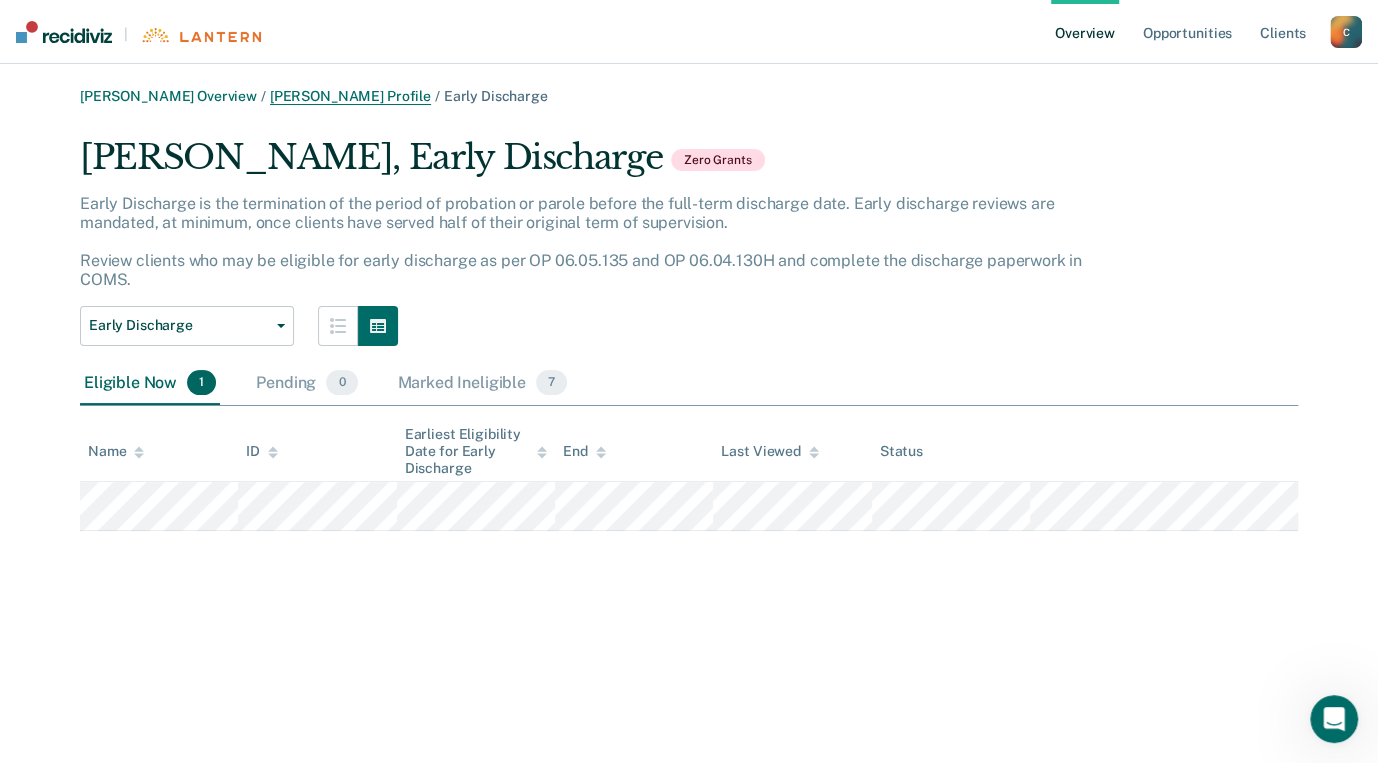 click on "[PERSON_NAME] Profile" at bounding box center (350, 96) 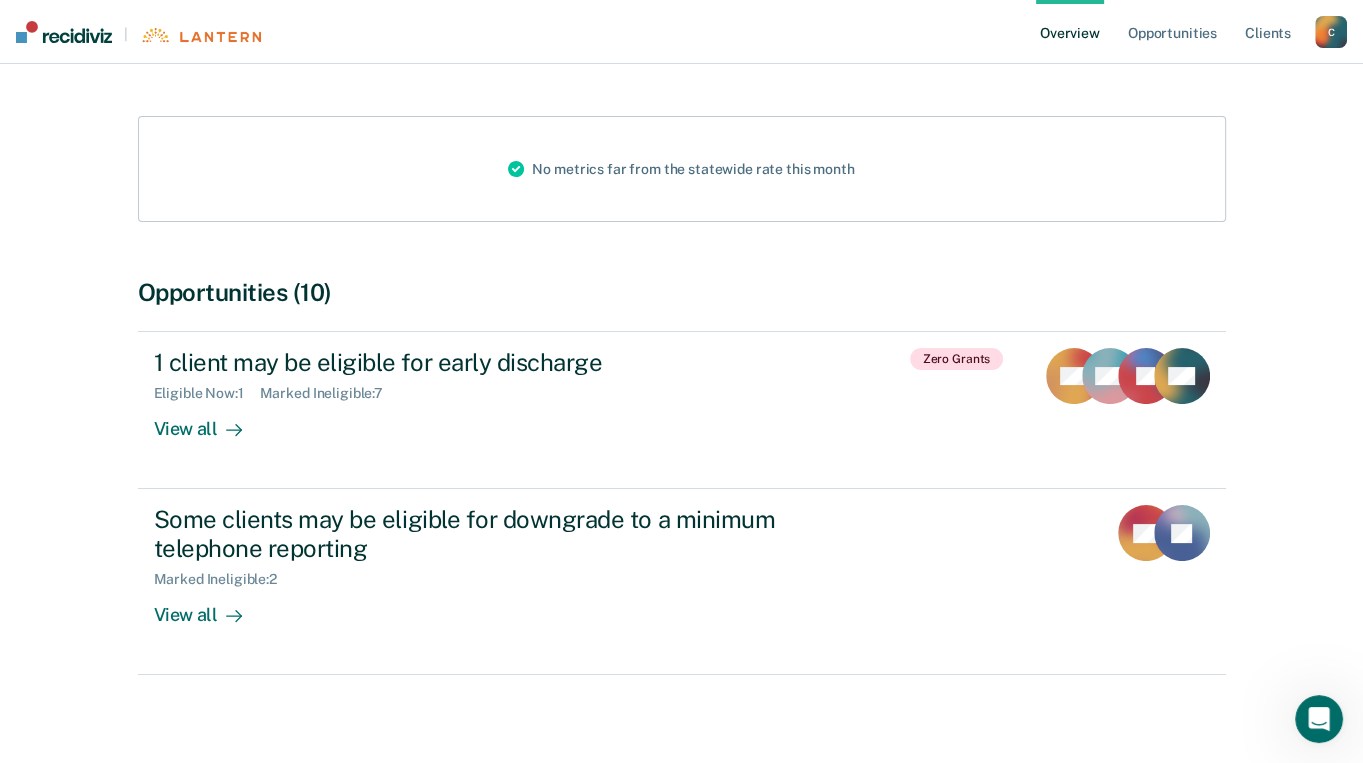 scroll, scrollTop: 226, scrollLeft: 0, axis: vertical 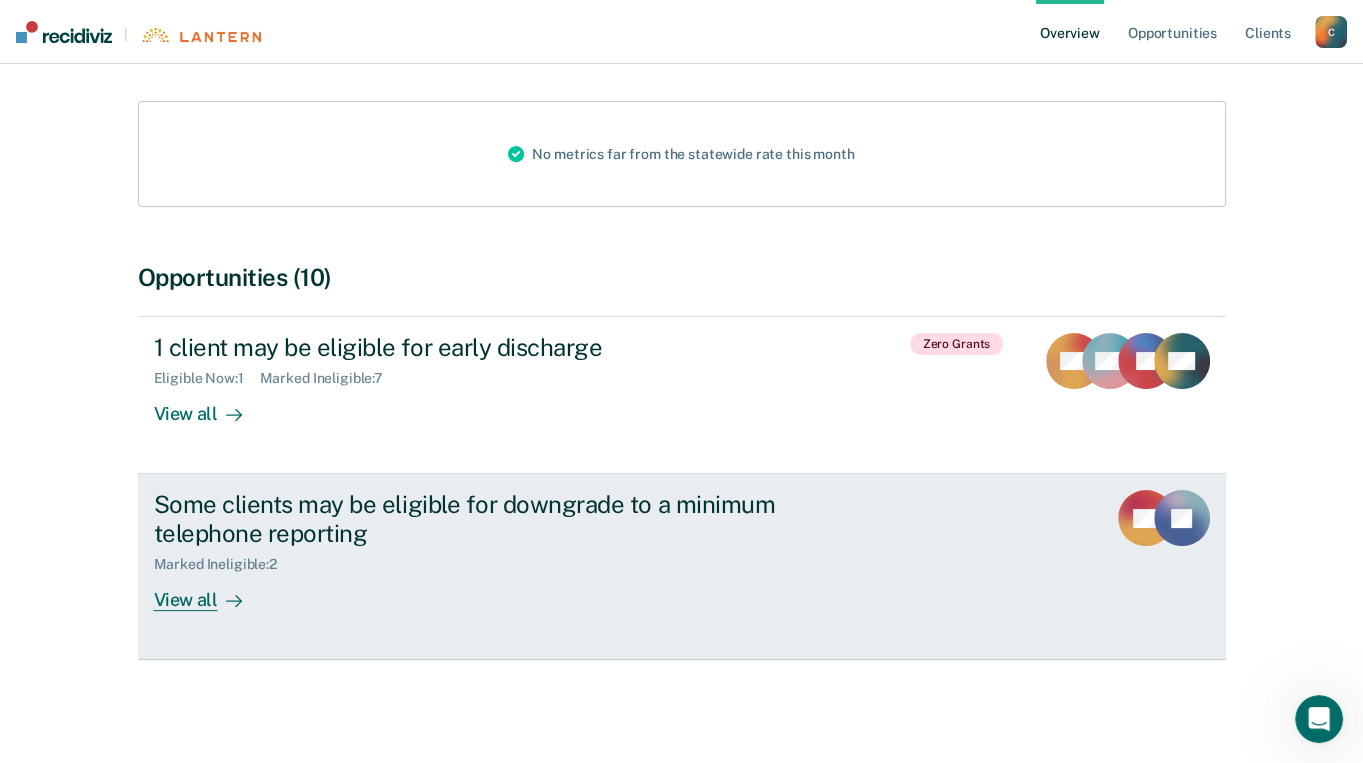 click on "View all" at bounding box center [210, 592] 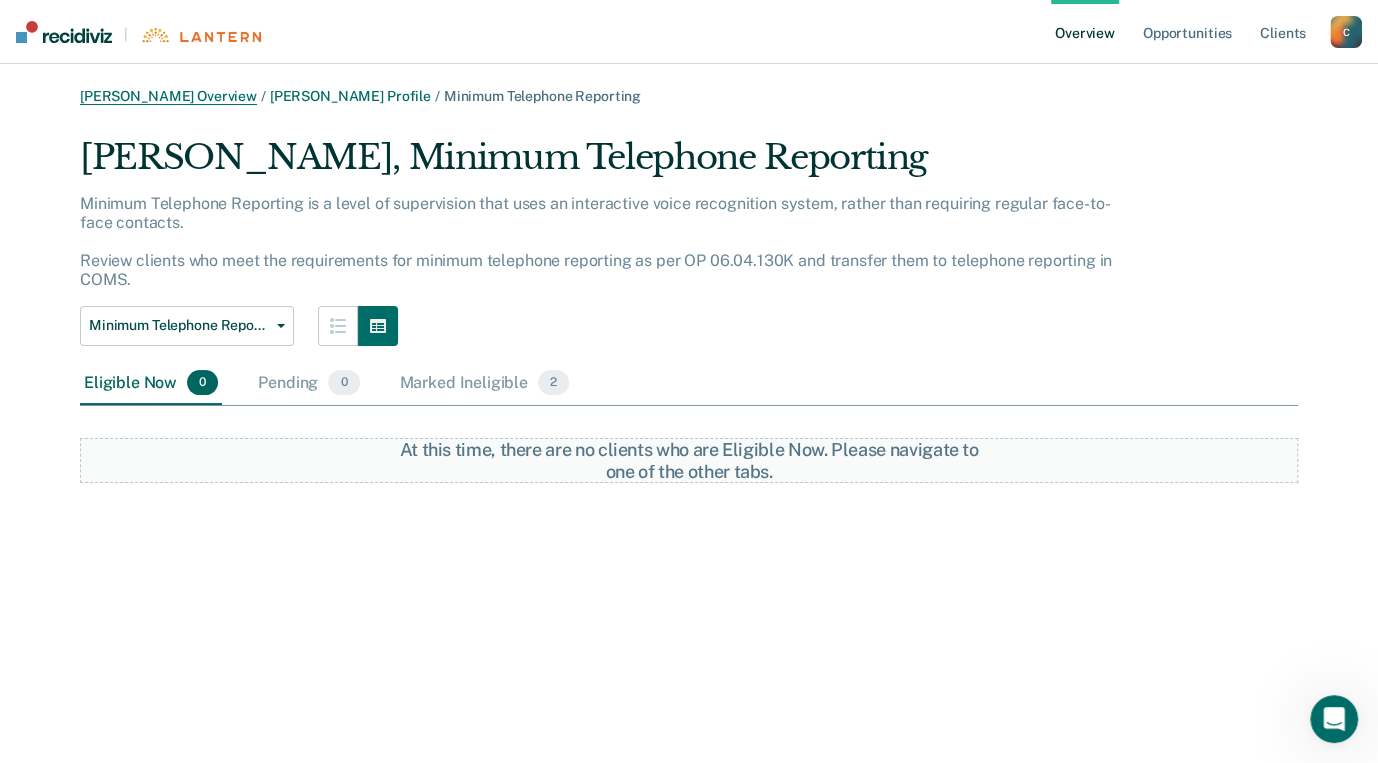 click on "[PERSON_NAME] Overview" at bounding box center (168, 96) 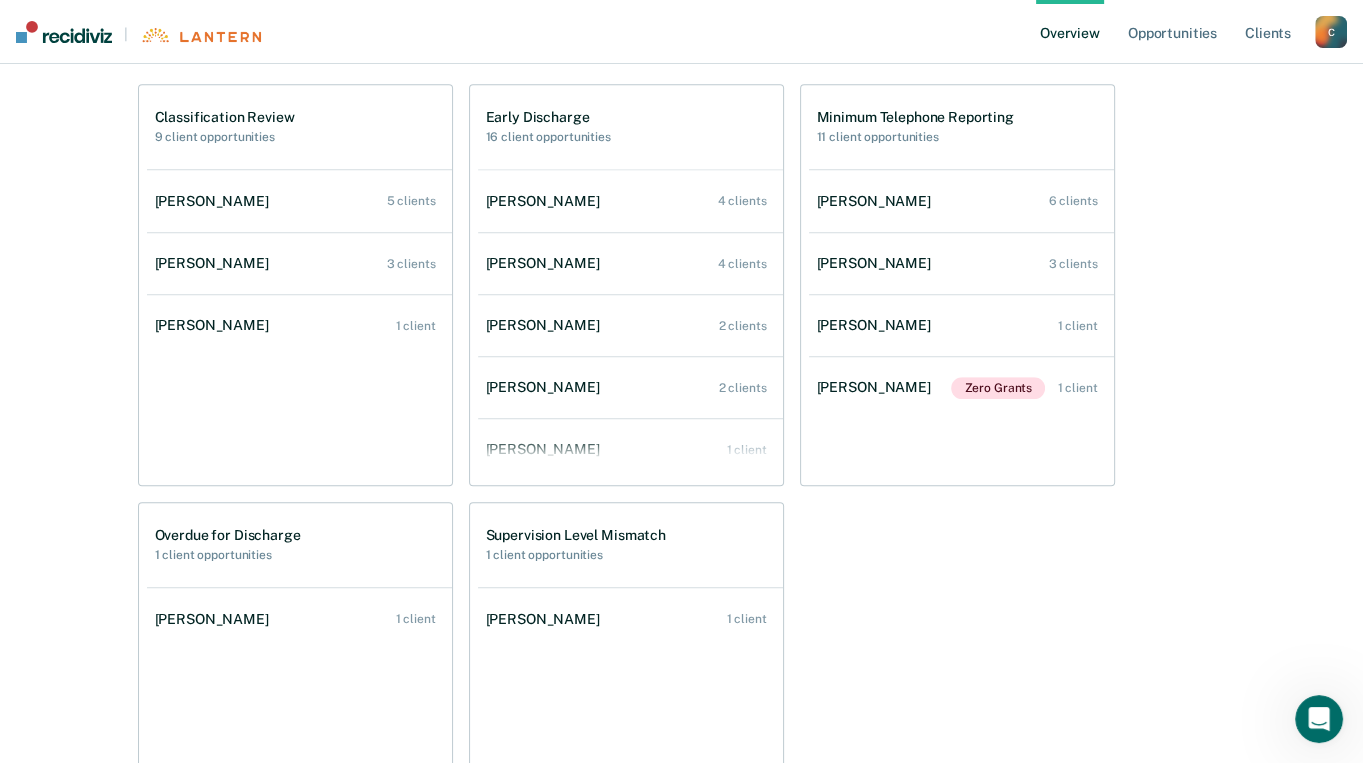 scroll, scrollTop: 1100, scrollLeft: 0, axis: vertical 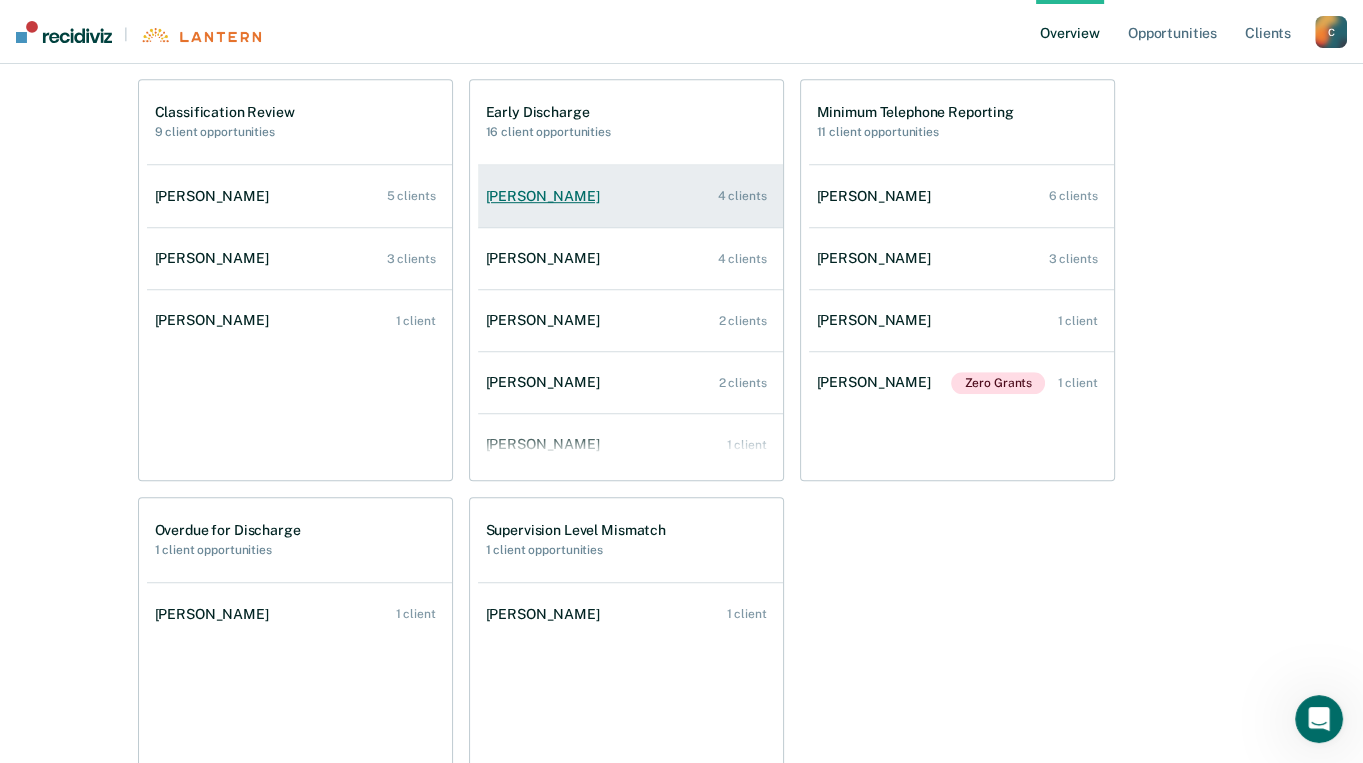 click on "[PERSON_NAME]" at bounding box center [547, 196] 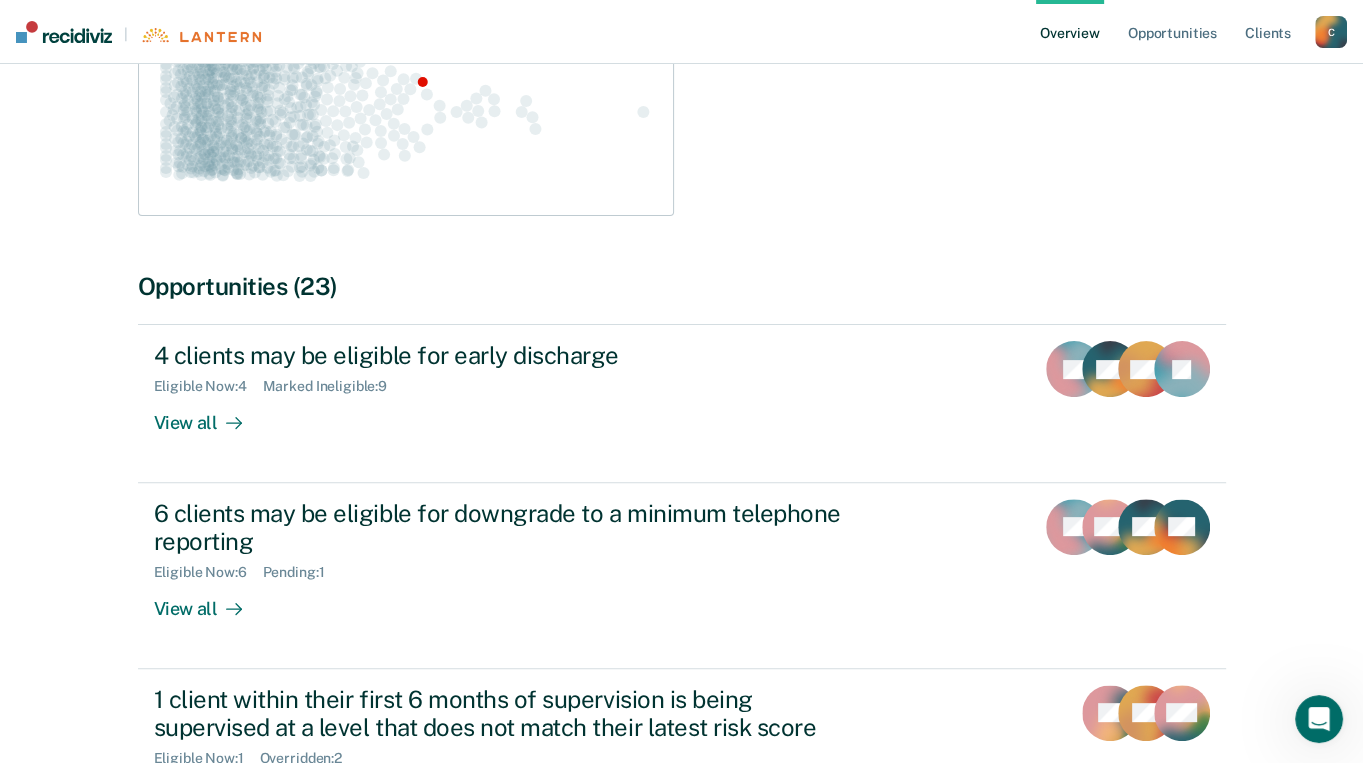 scroll, scrollTop: 499, scrollLeft: 0, axis: vertical 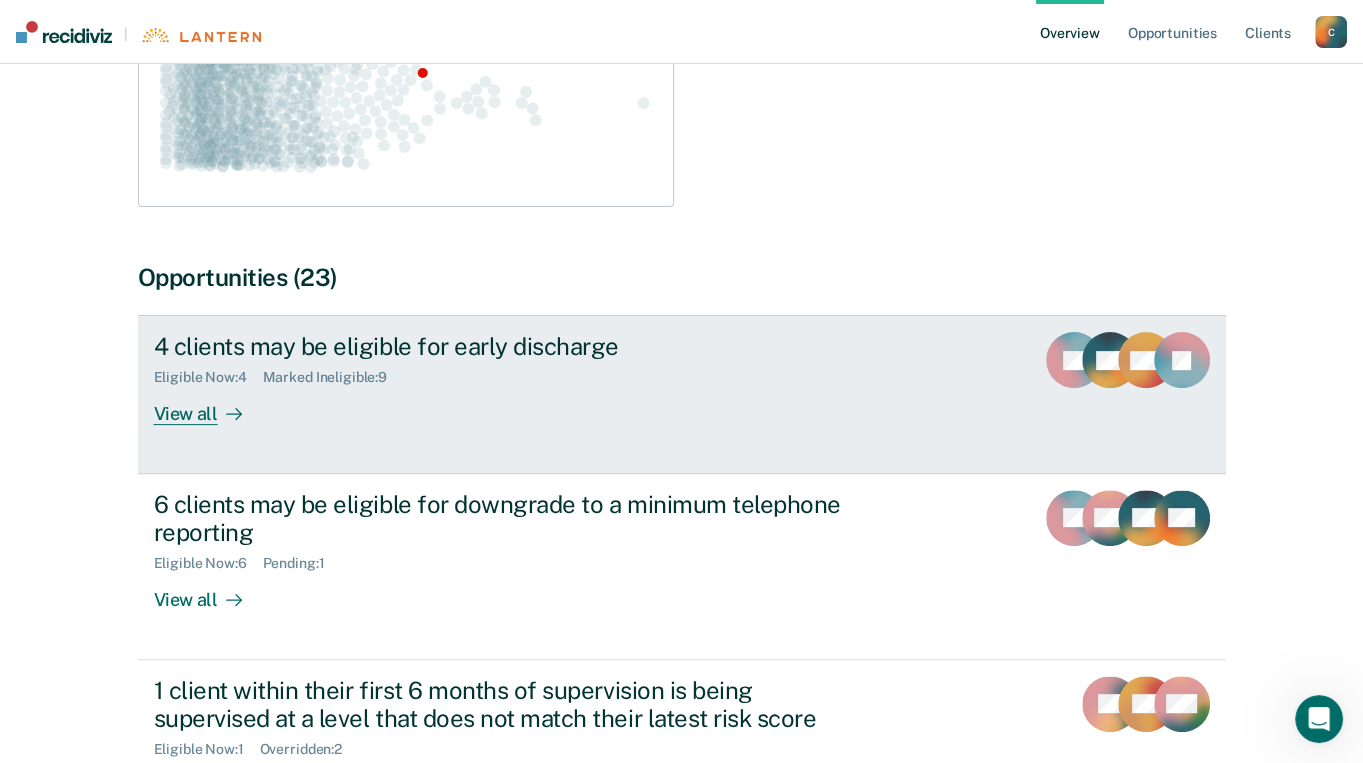 click on "View all" at bounding box center [210, 405] 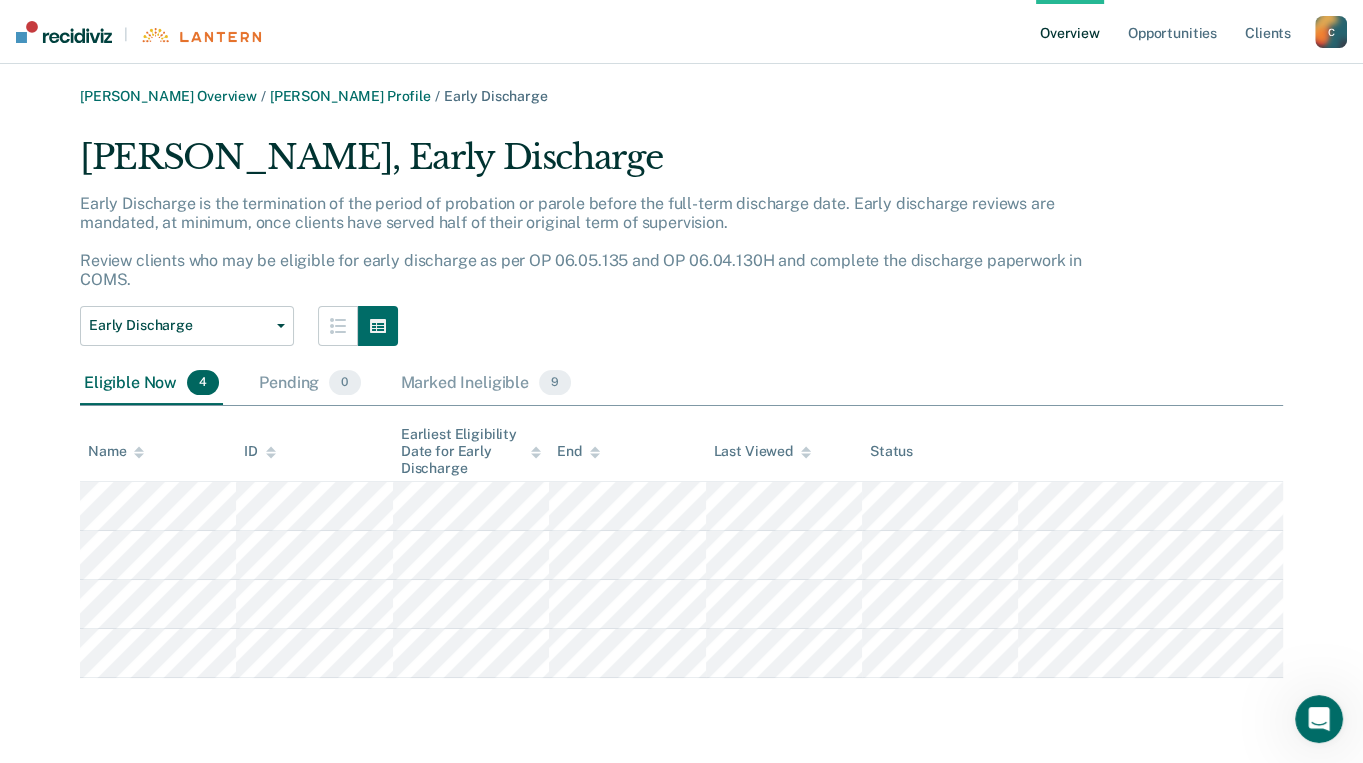 scroll, scrollTop: 0, scrollLeft: 0, axis: both 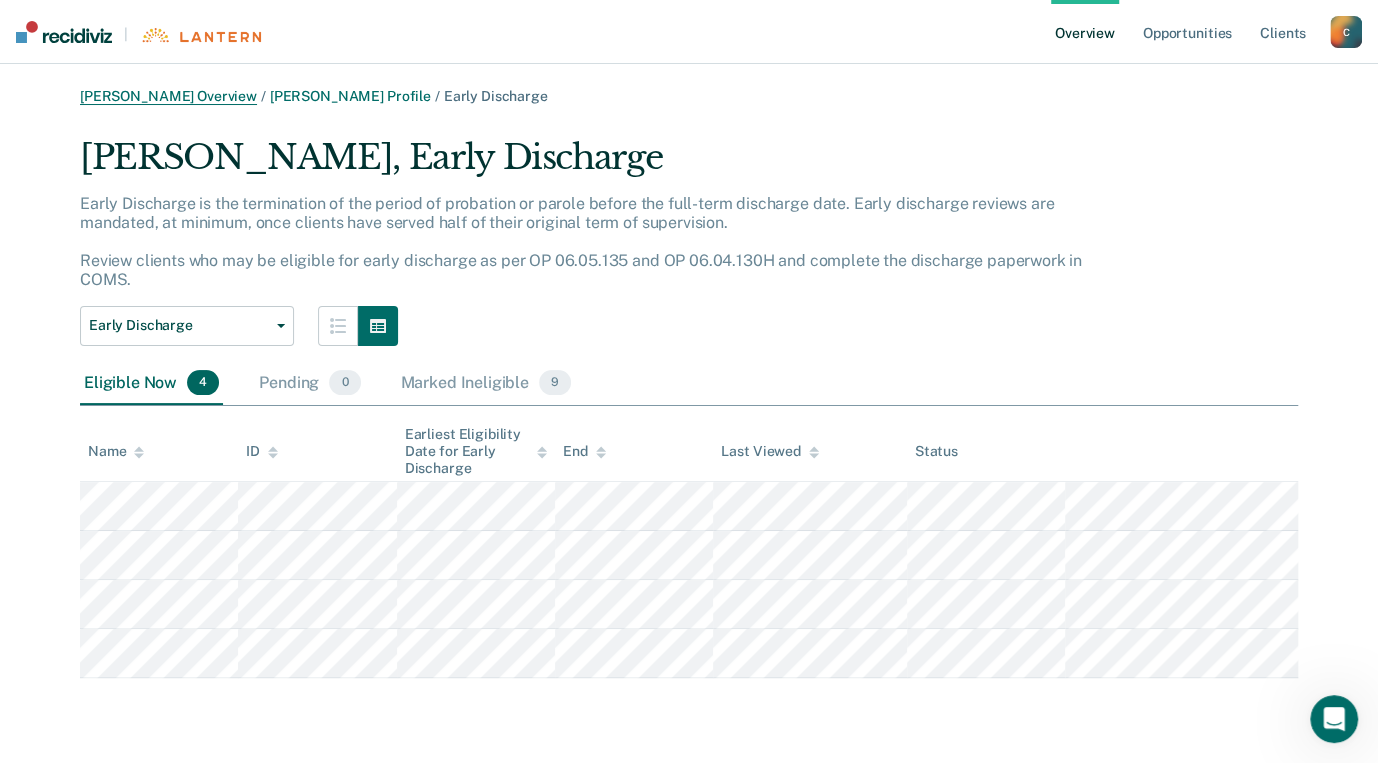 click on "[PERSON_NAME] Overview" at bounding box center [168, 96] 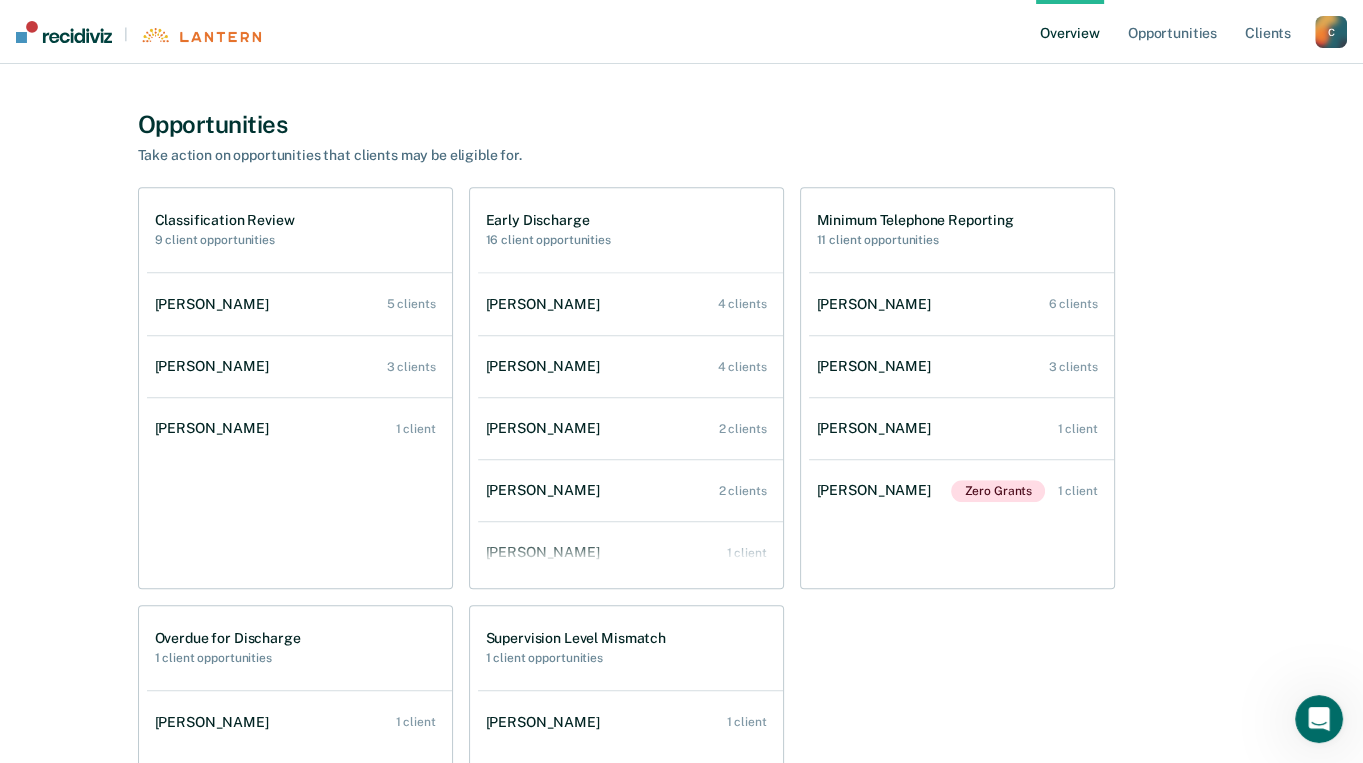 scroll, scrollTop: 999, scrollLeft: 0, axis: vertical 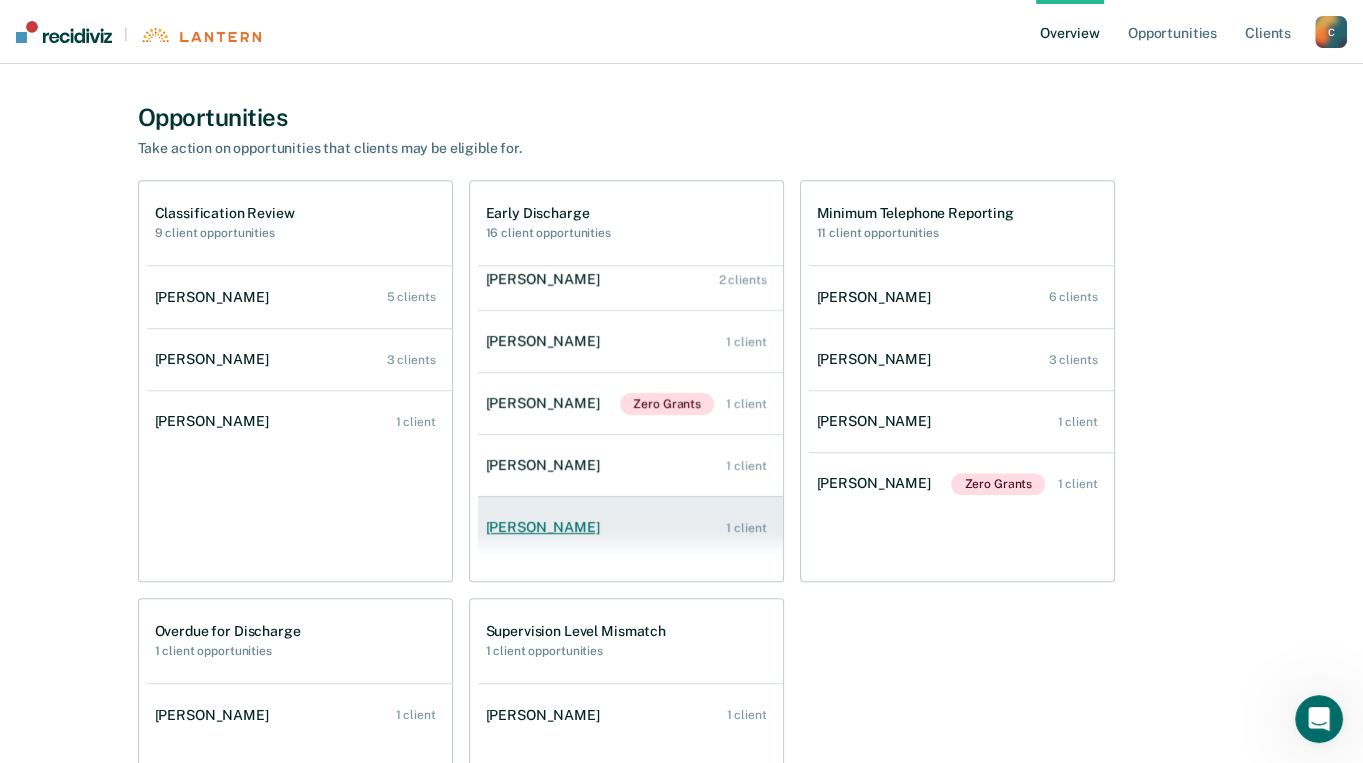 click on "[PERSON_NAME]" at bounding box center [547, 527] 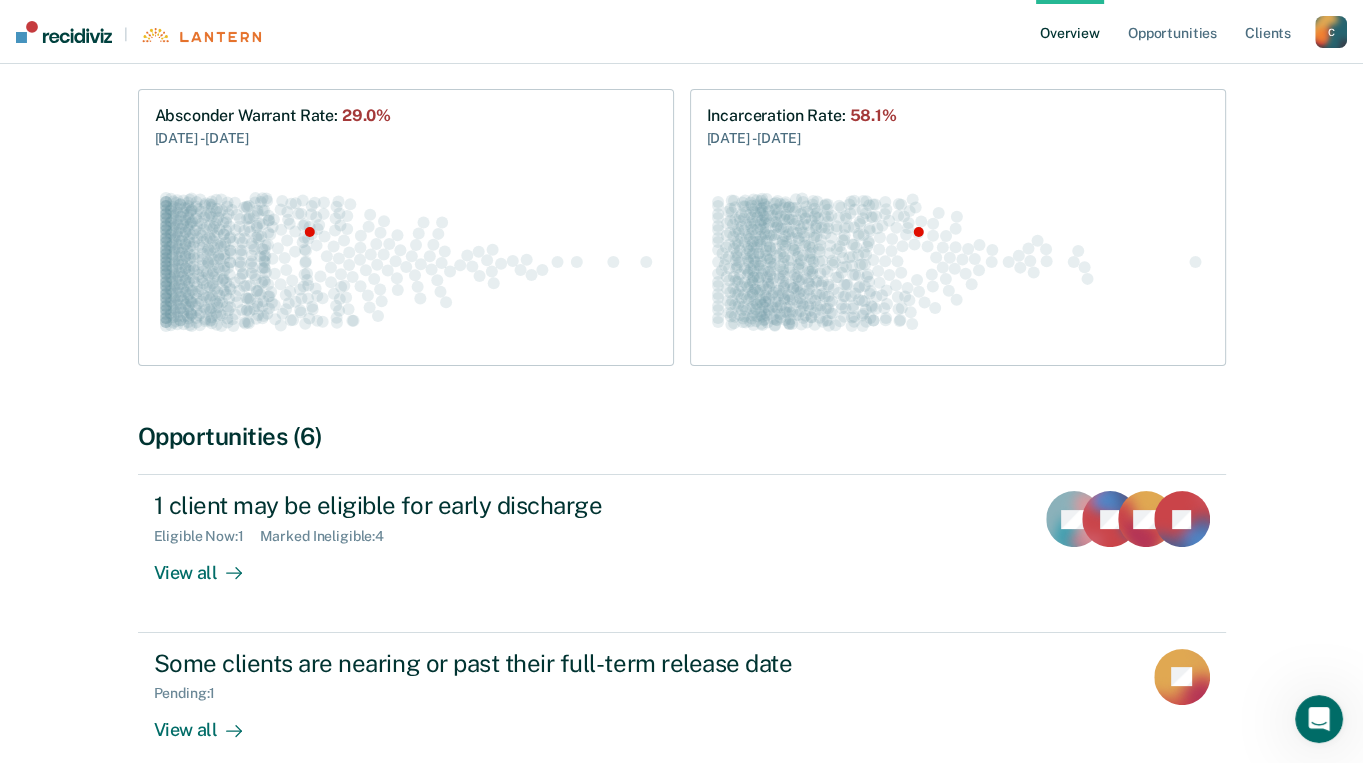 scroll, scrollTop: 300, scrollLeft: 0, axis: vertical 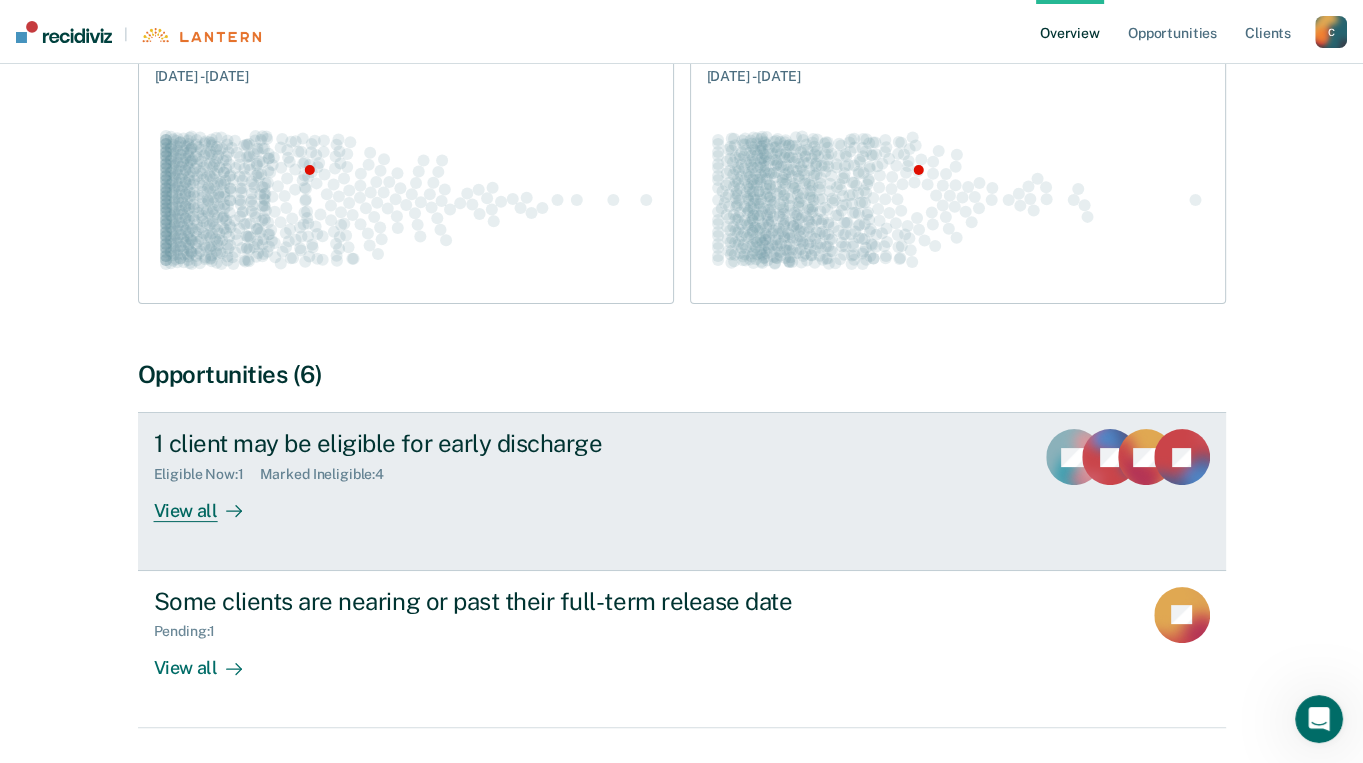 click on "View all" at bounding box center (210, 502) 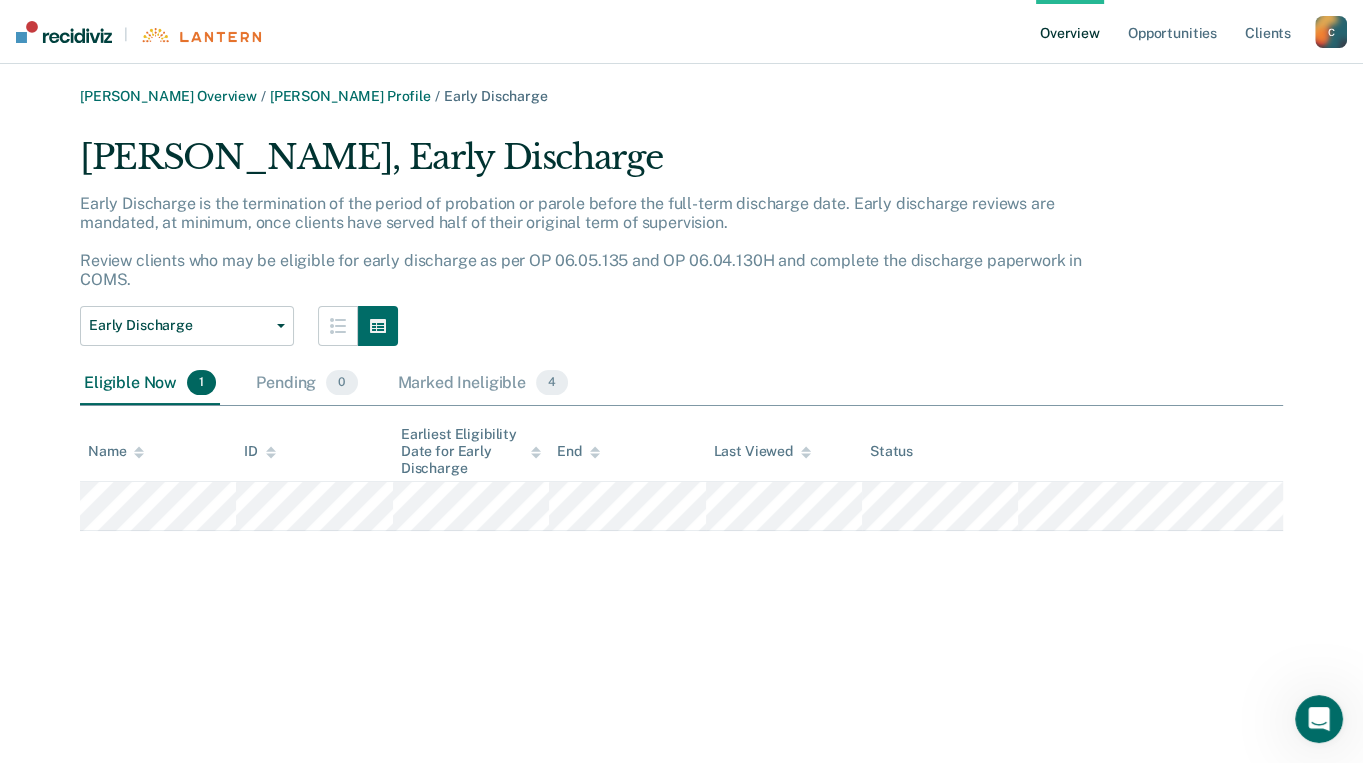 scroll, scrollTop: 0, scrollLeft: 0, axis: both 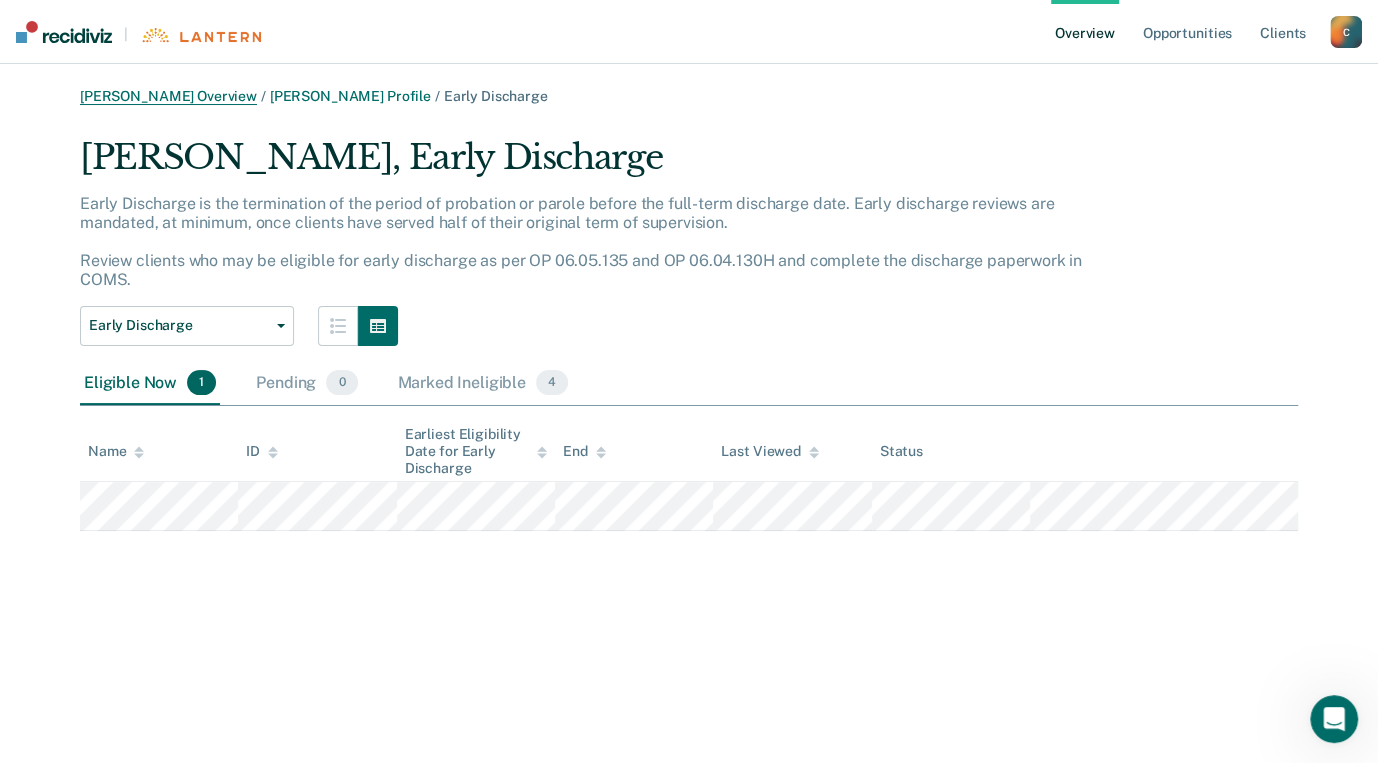 click on "[PERSON_NAME] Overview" at bounding box center (168, 96) 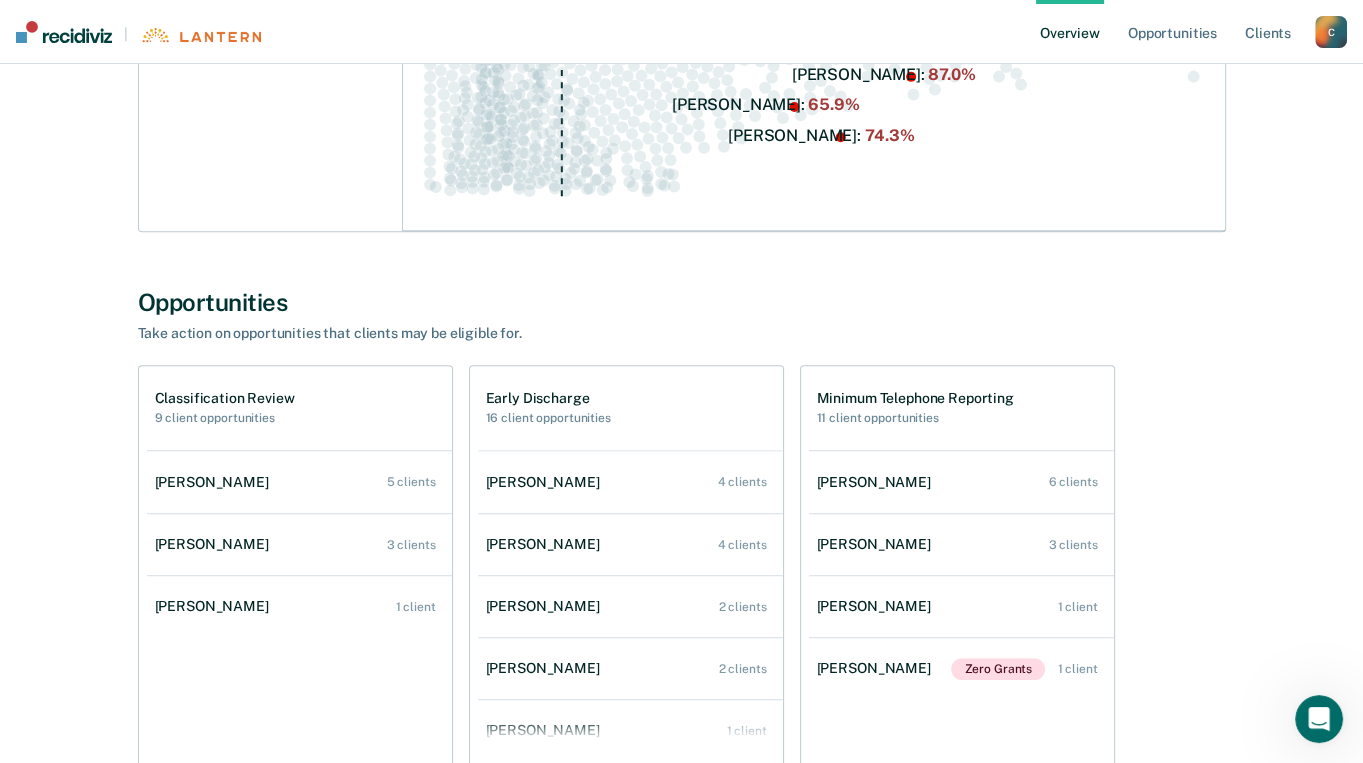 scroll, scrollTop: 900, scrollLeft: 0, axis: vertical 